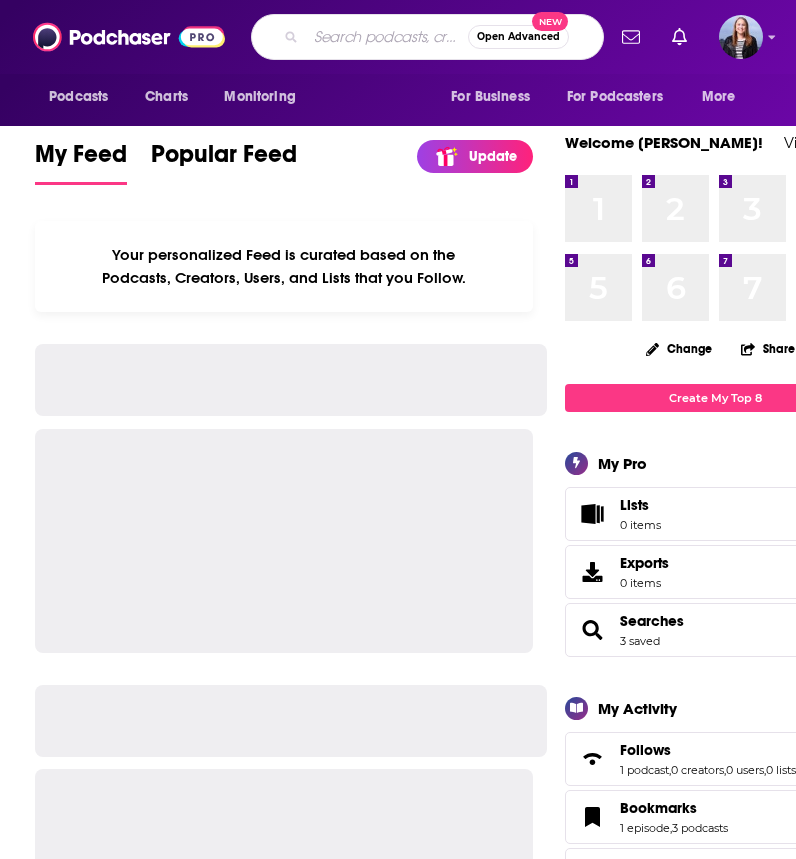scroll, scrollTop: 0, scrollLeft: 0, axis: both 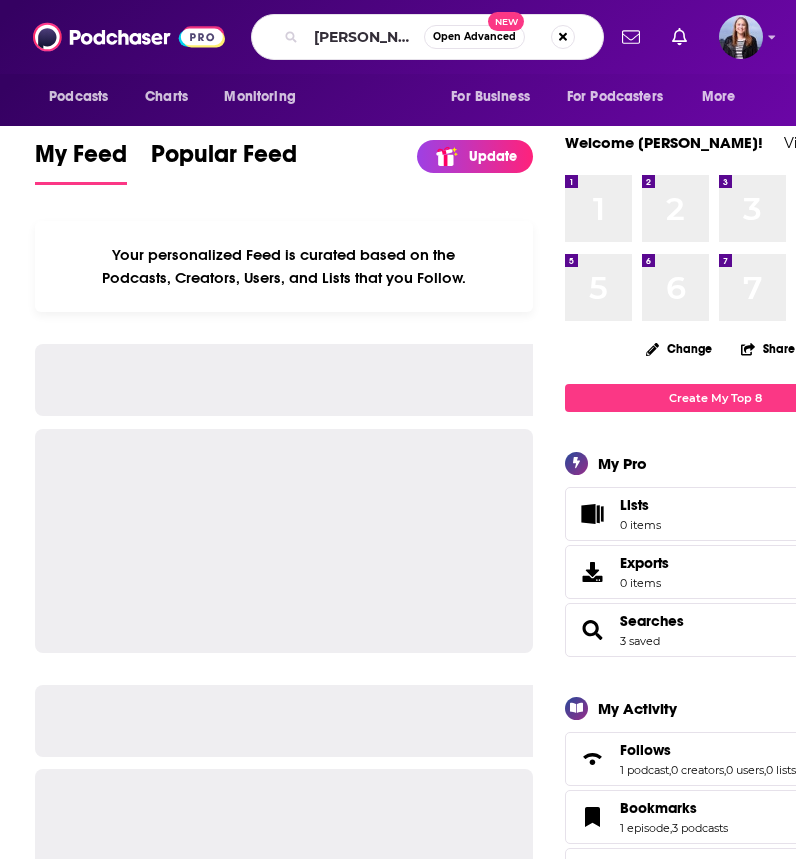 type on "[PERSON_NAME]" 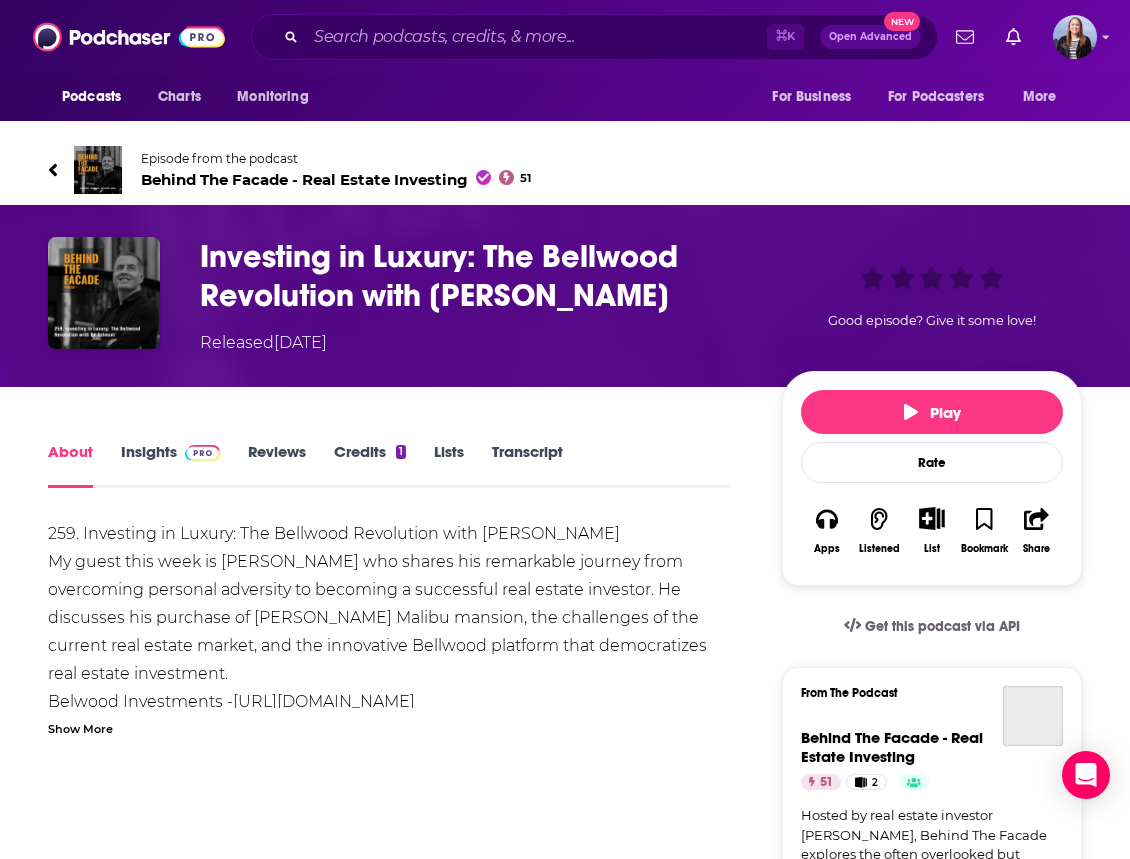 scroll, scrollTop: 0, scrollLeft: 0, axis: both 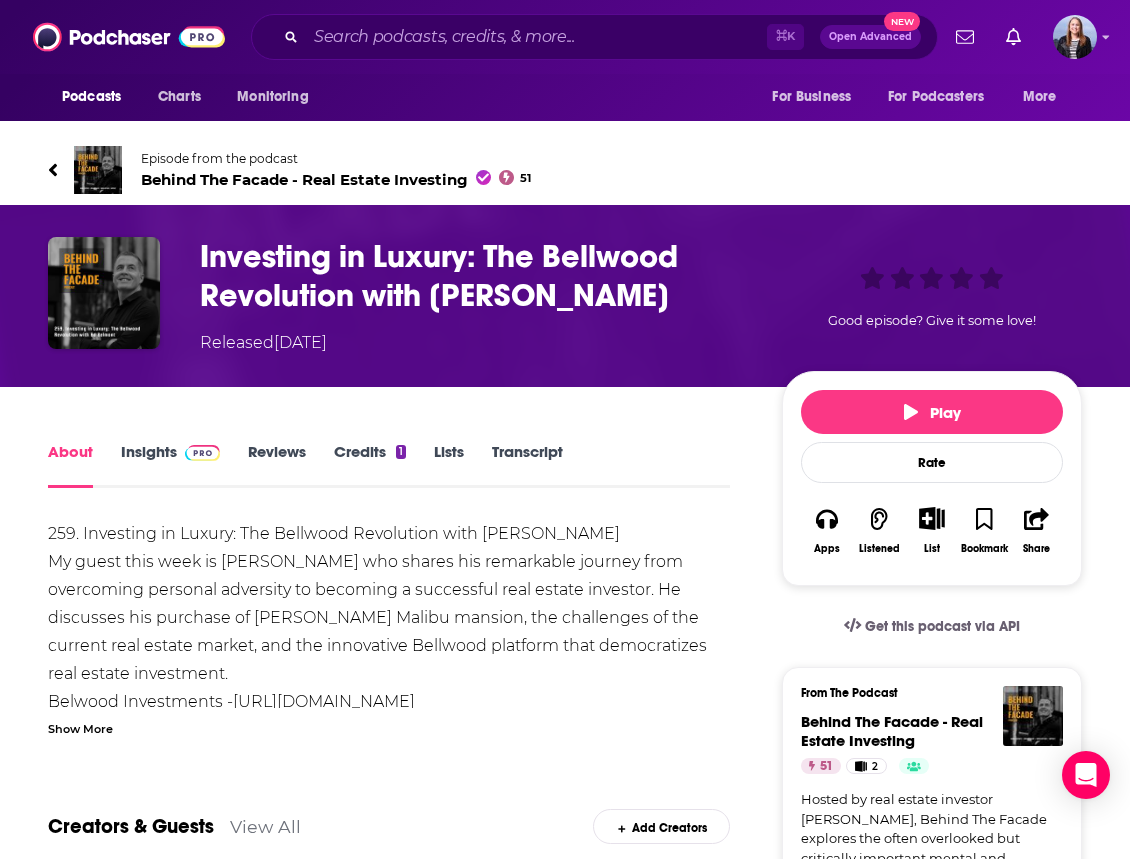 click on "Investing in Luxury: The Bellwood Revolution with [PERSON_NAME]" at bounding box center (475, 276) 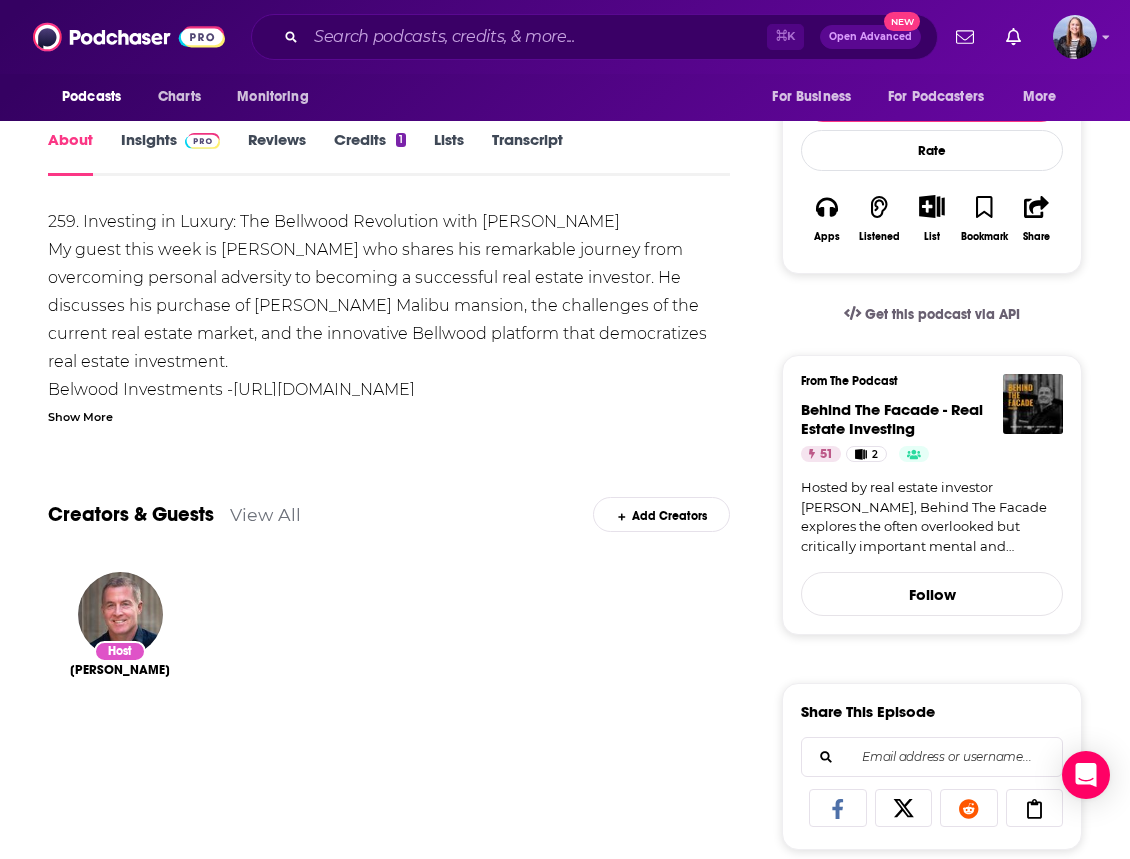 scroll, scrollTop: 313, scrollLeft: 0, axis: vertical 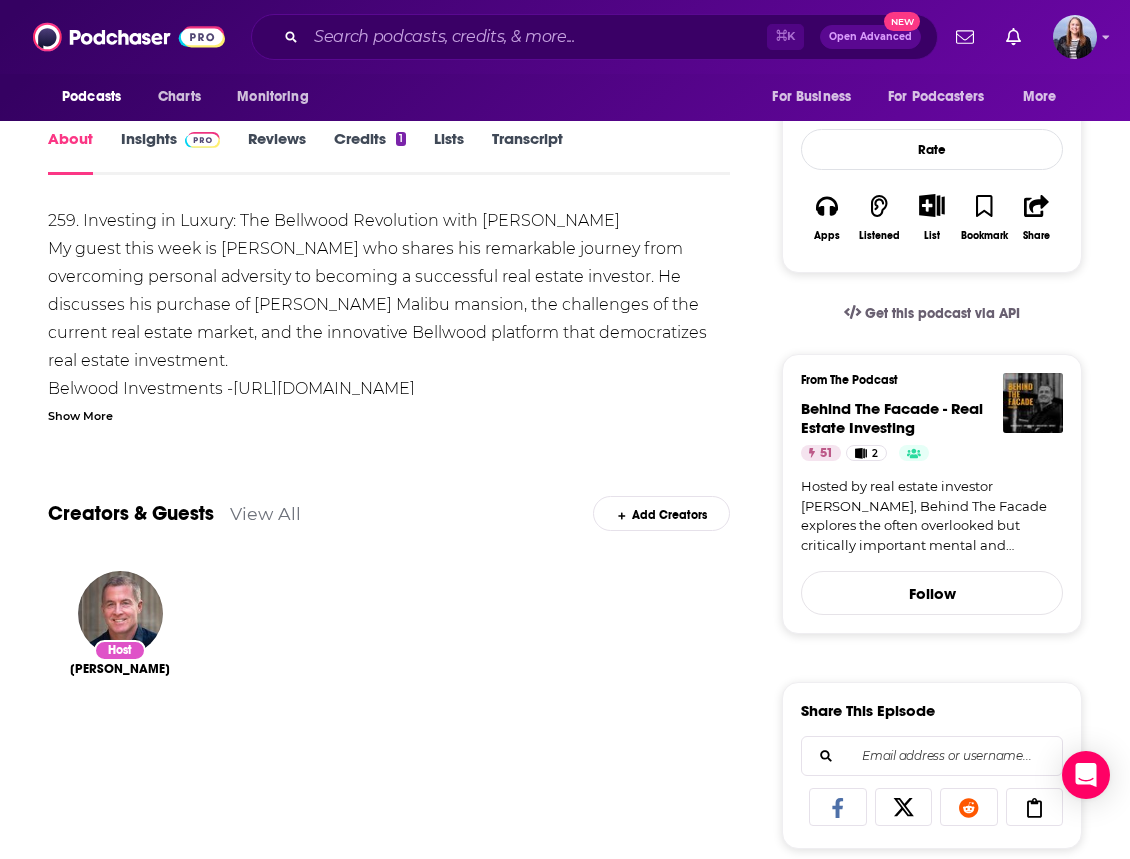 click on "259. Investing in Luxury: The Bellwood Revolution with Bo Belmont  My guest this week is Bo Belmont who shares his remarkable journey from overcoming personal adversity to becoming a successful real estate investor. He discusses his purchase of Kanye West's Malibu mansion, the challenges of the current real estate market, and the innovative Bellwood platform that democratizes real estate investment.  Belwood Investments -  https://belwoodinvestments.com/    Bo is on LinkedIn -  https://www.linkedin.com/in/bo-belmont-63282236/    ***  Work with Gavin:   https://epa-application.scoreapp.com/    Gavin's Website:   https://elitepropertyaccelerator.com/    Gavin's Newsletter:   https://gavinjgallagher.ck.page/newsletter    Buy me a Coffee:   buymeacoffee.com/gavinjgallagher    ***  Takeaways  - Bo Belmont purchased Kanye West's mansion in Malibu for $21 million.  - He invested $2 million in renovations before selling it for $30 million.  - California's housing crisis is exacerbated by recent wildfires.  ***" at bounding box center [389, 957] 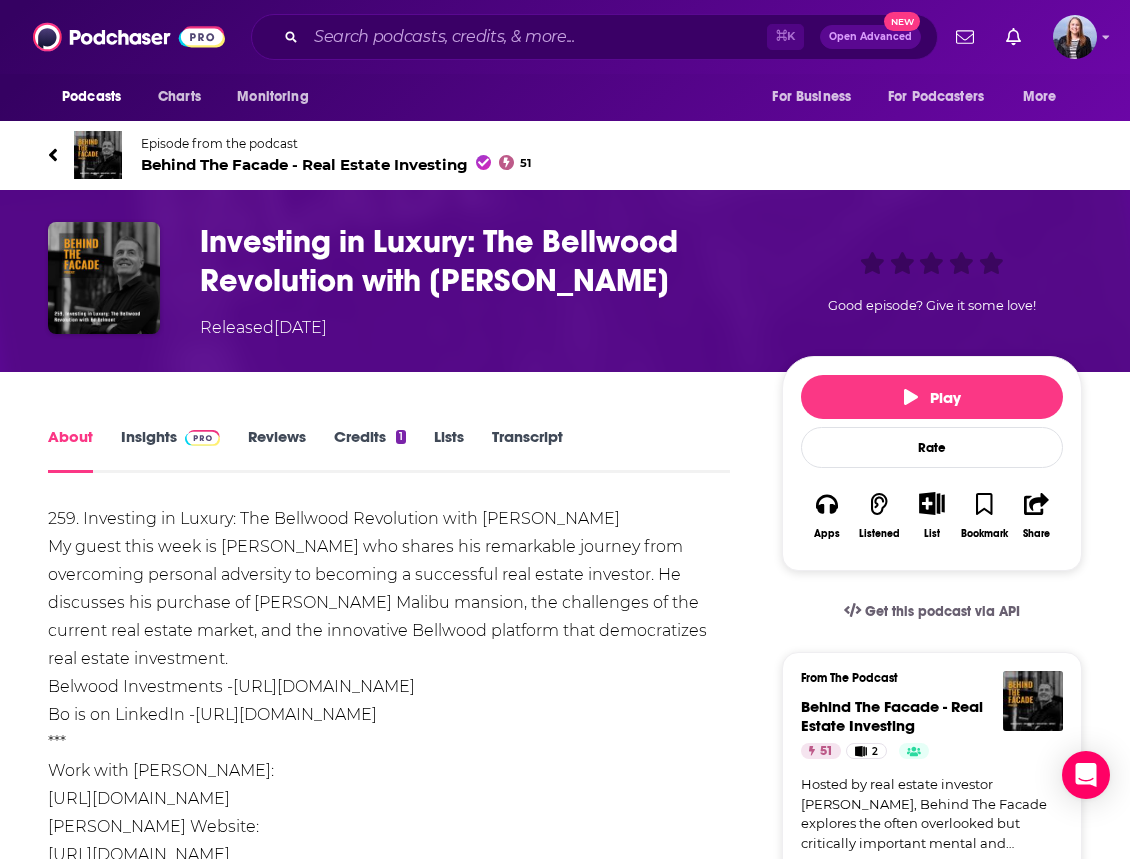 scroll, scrollTop: 0, scrollLeft: 0, axis: both 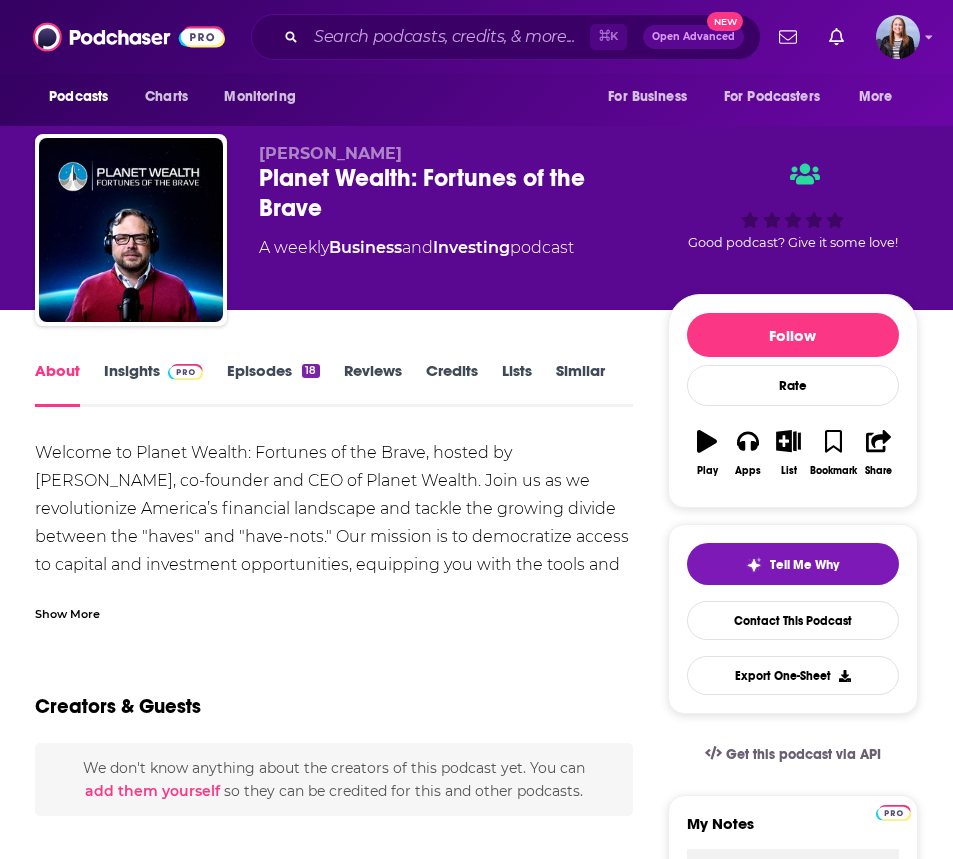 click on "Show More" at bounding box center (67, 612) 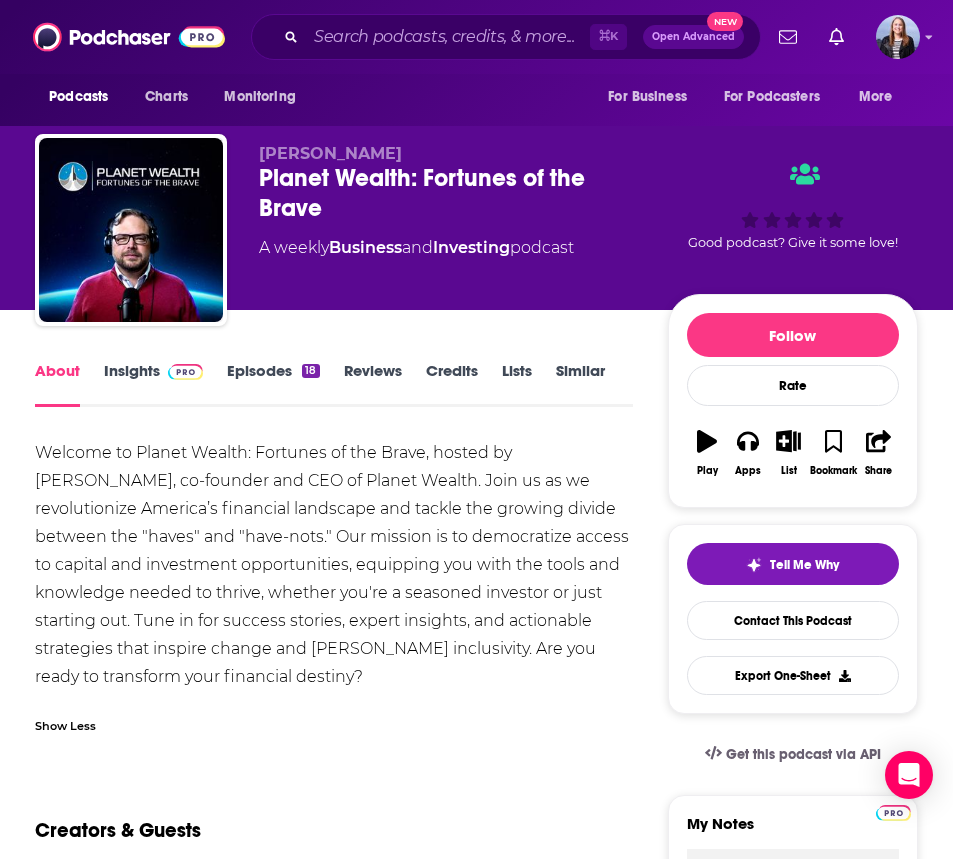 click on "Episodes 18" at bounding box center [273, 384] 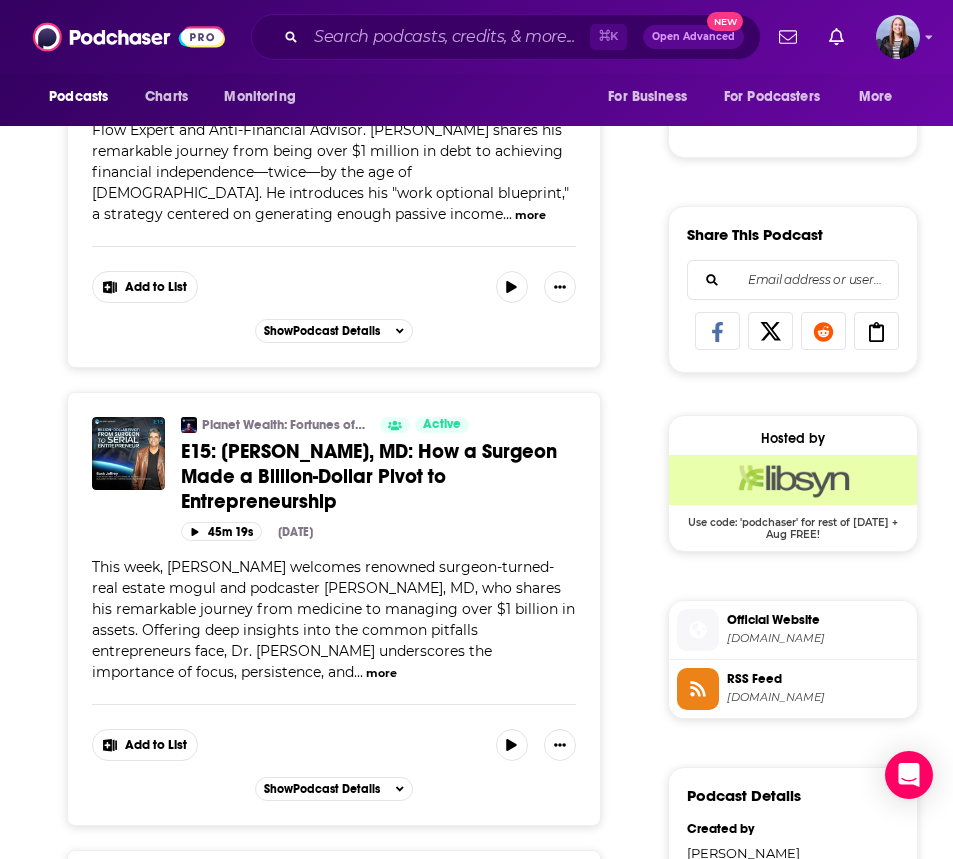scroll, scrollTop: 1179, scrollLeft: 0, axis: vertical 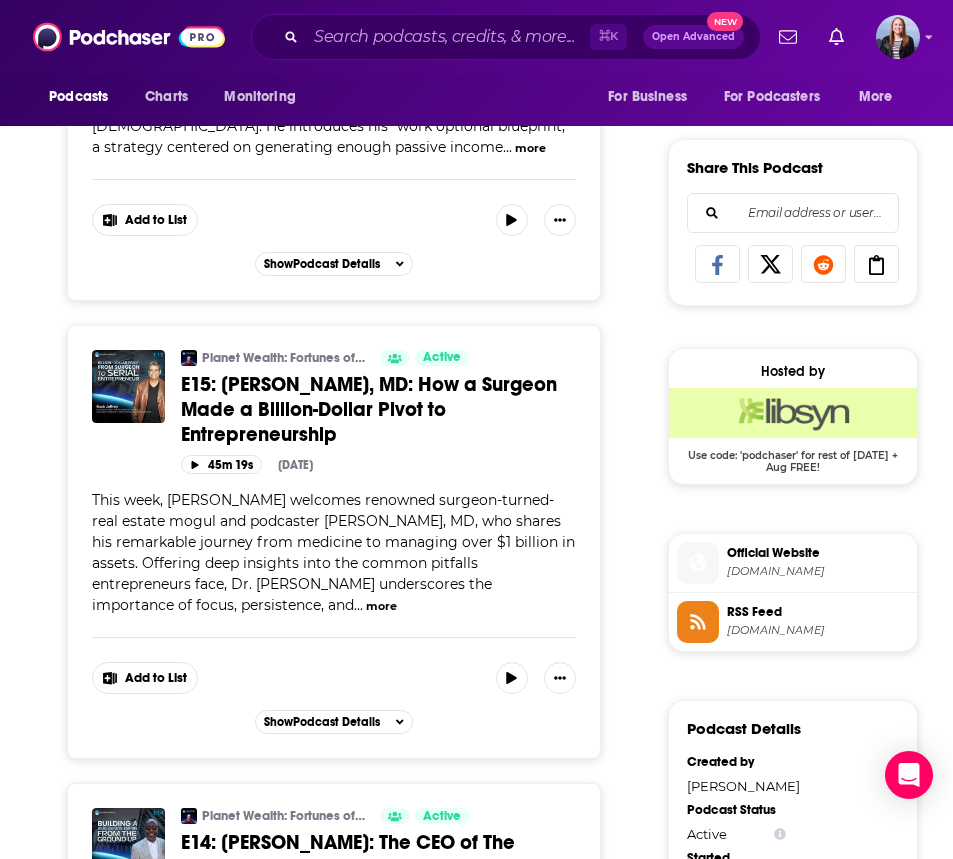 click on "more" at bounding box center [381, 606] 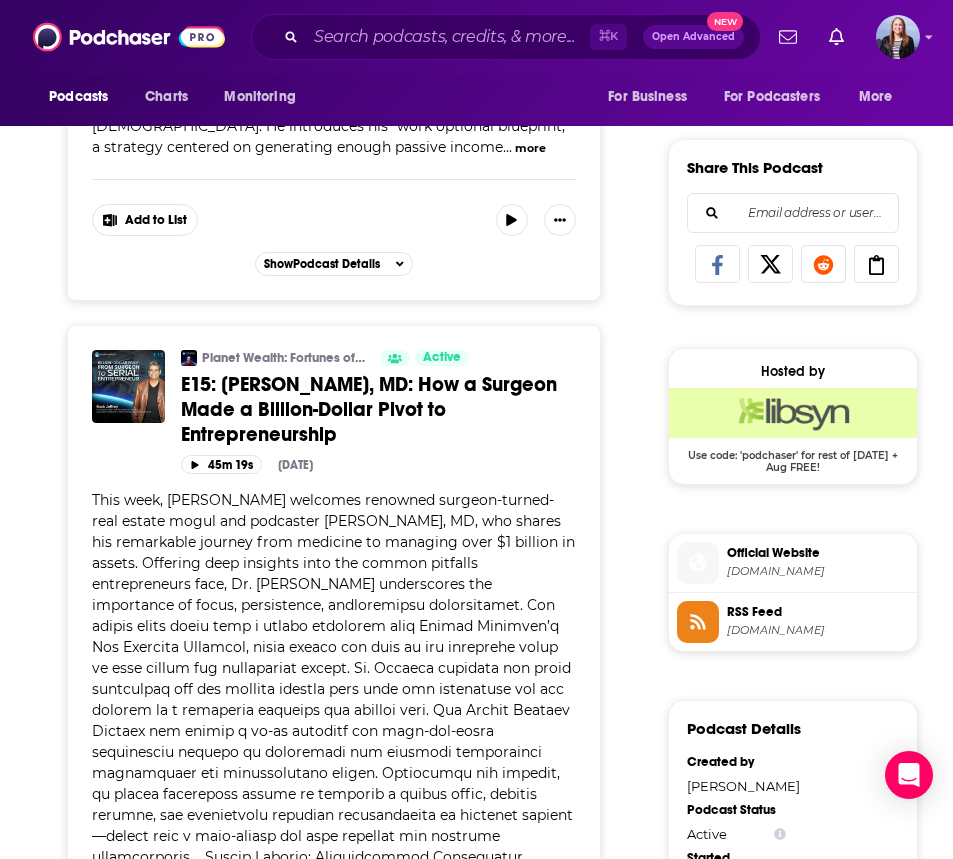 click on "This week, Lance welcomes renowned surgeon-turned-real estate mogul and podcaster Buck Joffrey, MD, who shares his remarkable journey from medicine to managing over $1 billion in assets. Offering deep insights into the common pitfalls entrepreneurs face, Dr. Joffrey underscores the importance of focus, persistence, and   less" at bounding box center (333, 752) 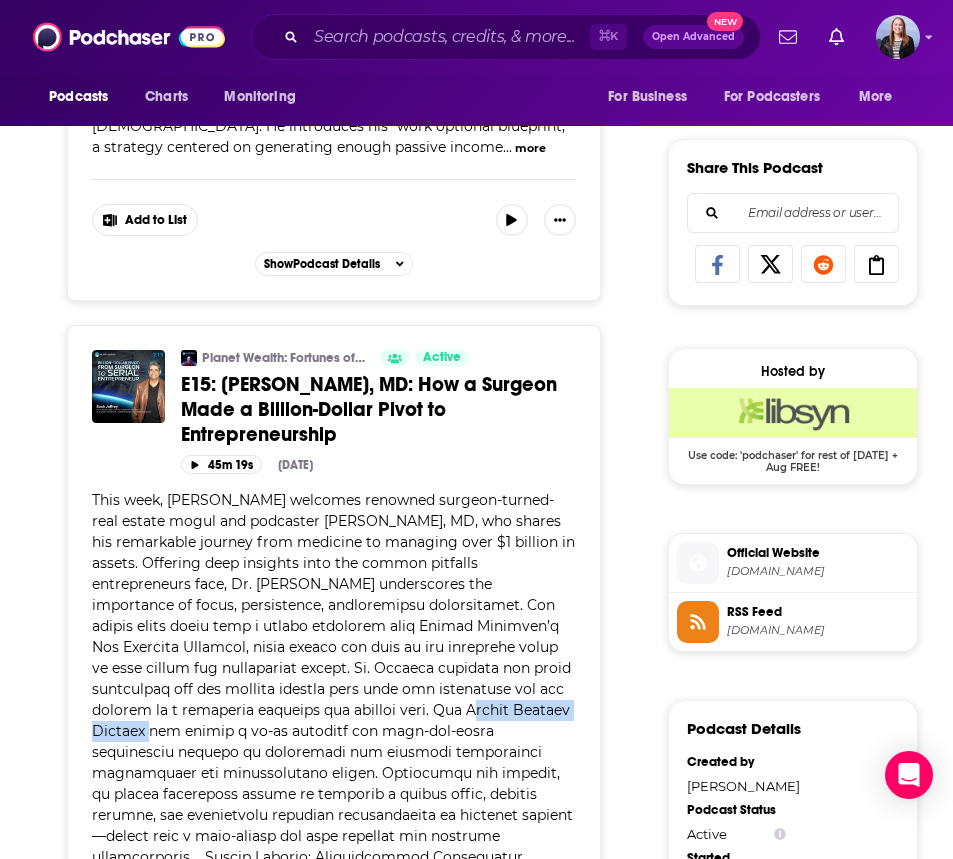 drag, startPoint x: 315, startPoint y: 617, endPoint x: 485, endPoint y: 625, distance: 170.18813 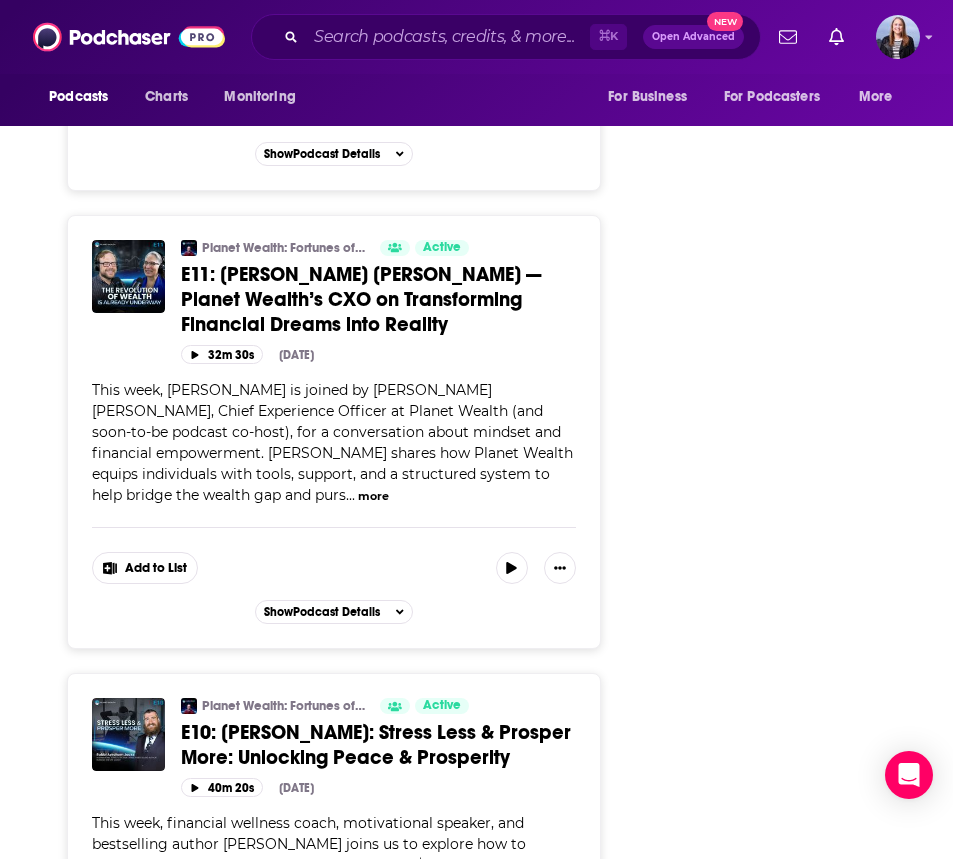 scroll, scrollTop: 3889, scrollLeft: 0, axis: vertical 